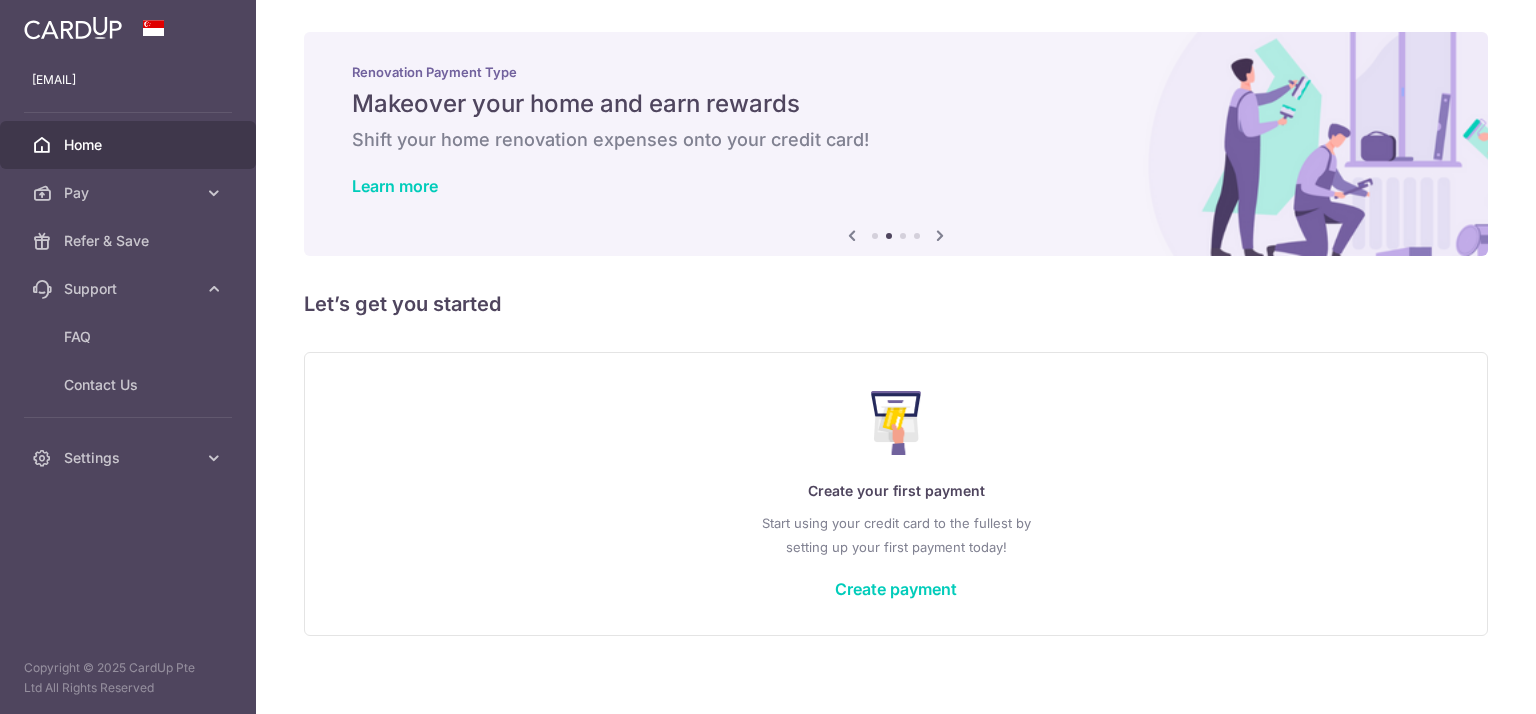 click on "Home" at bounding box center (128, 145) 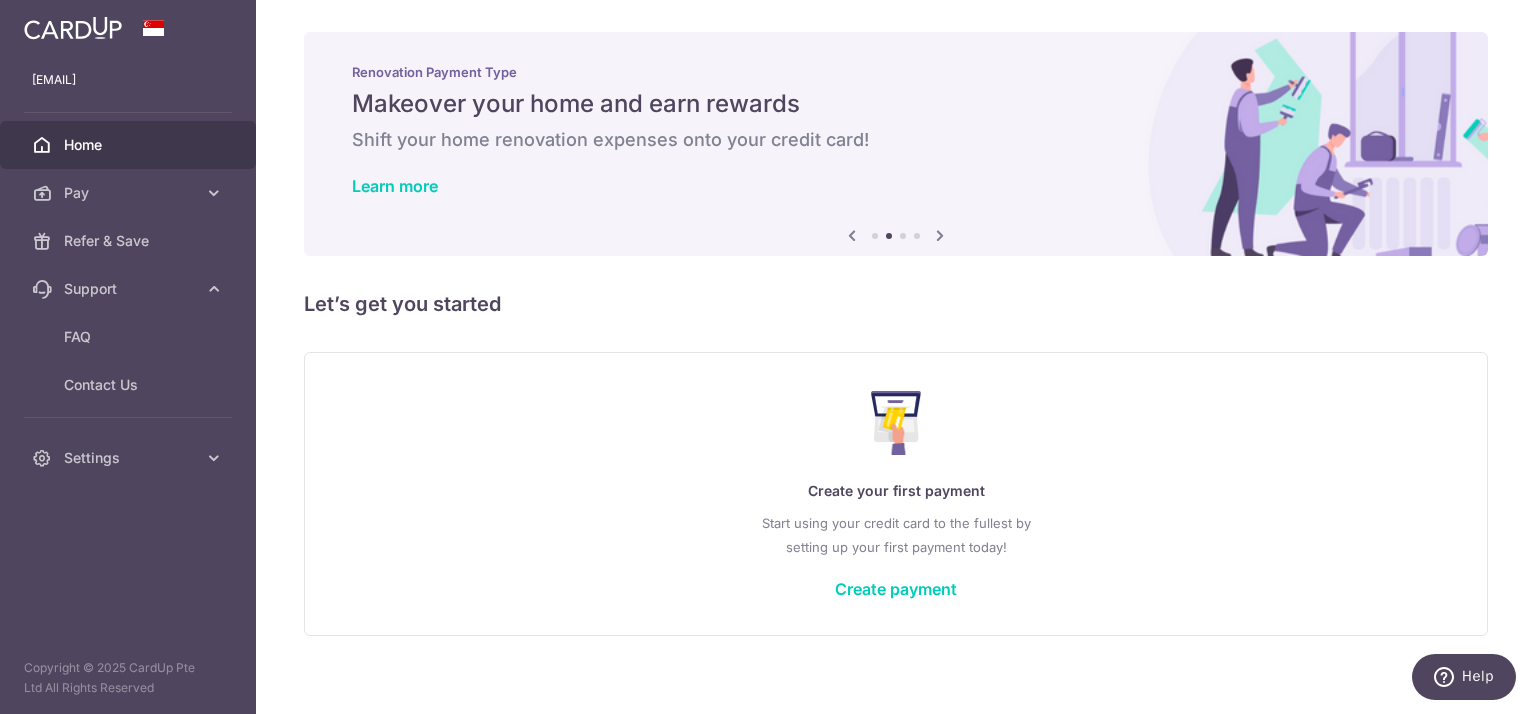scroll, scrollTop: 0, scrollLeft: 0, axis: both 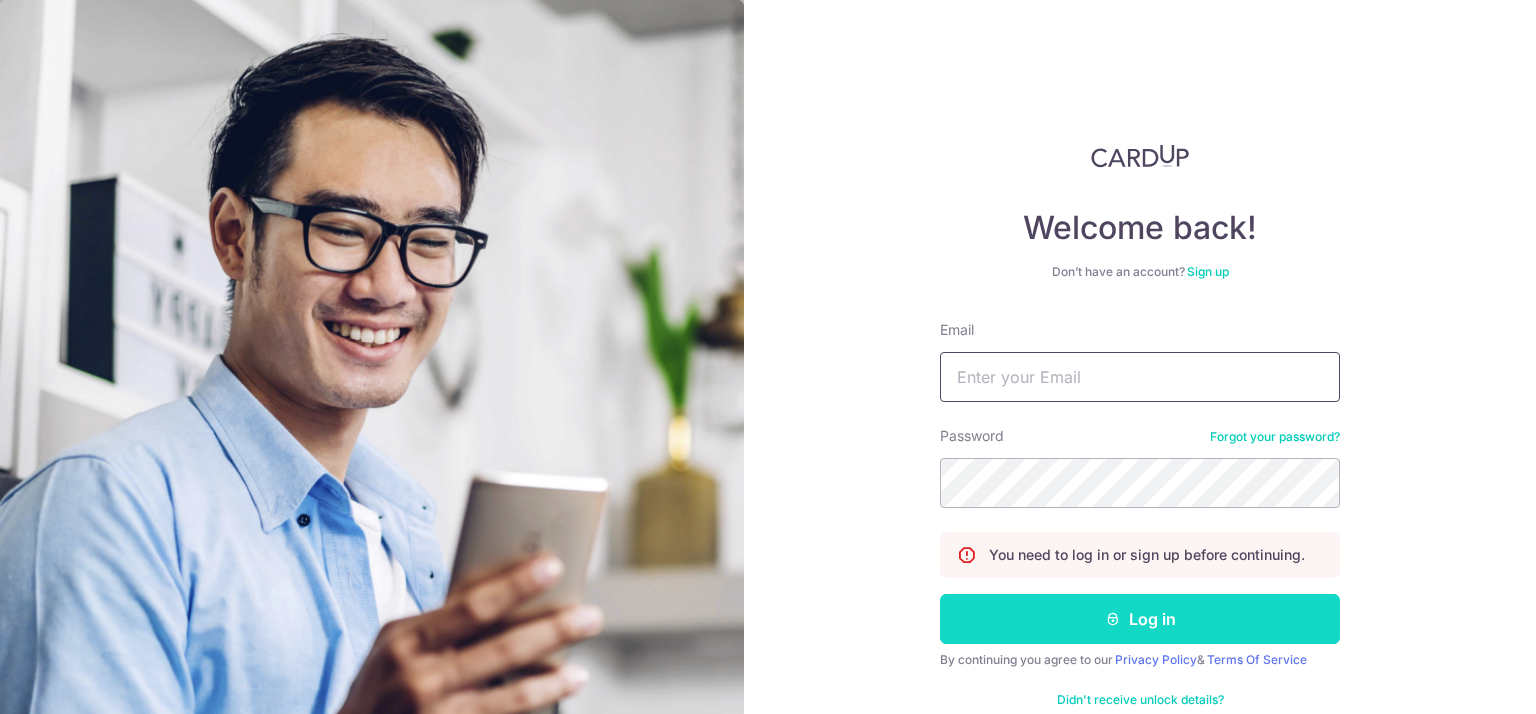type on "[EMAIL]" 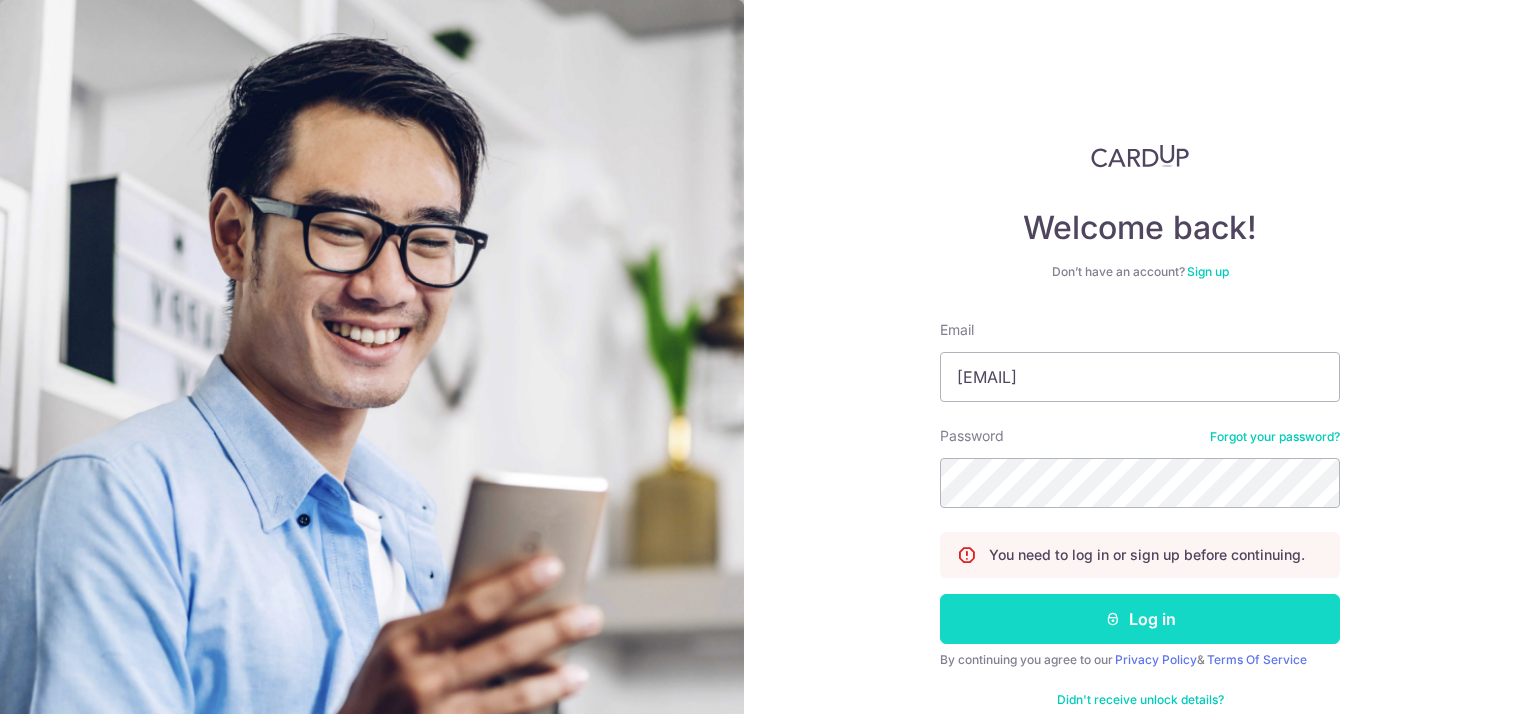 click on "Log in" at bounding box center [1140, 619] 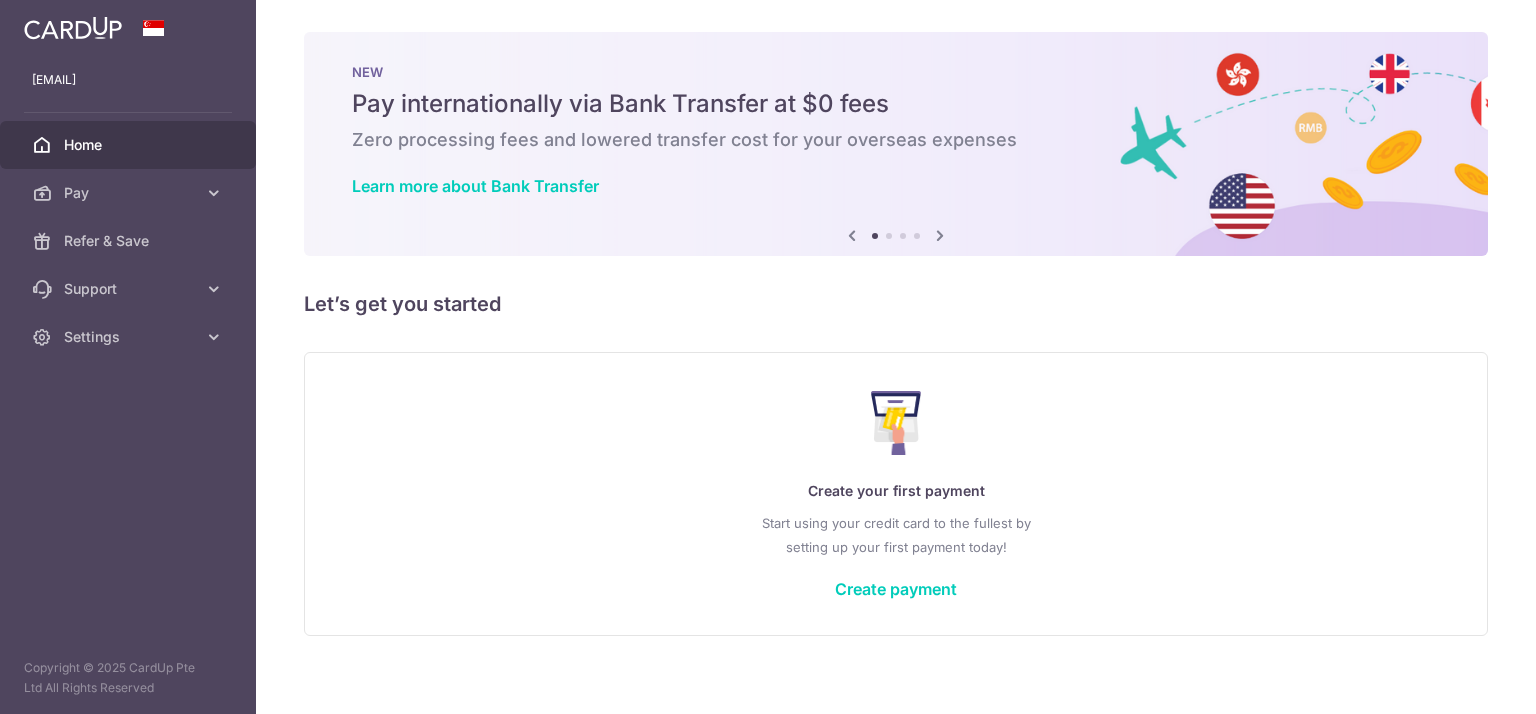 scroll, scrollTop: 0, scrollLeft: 0, axis: both 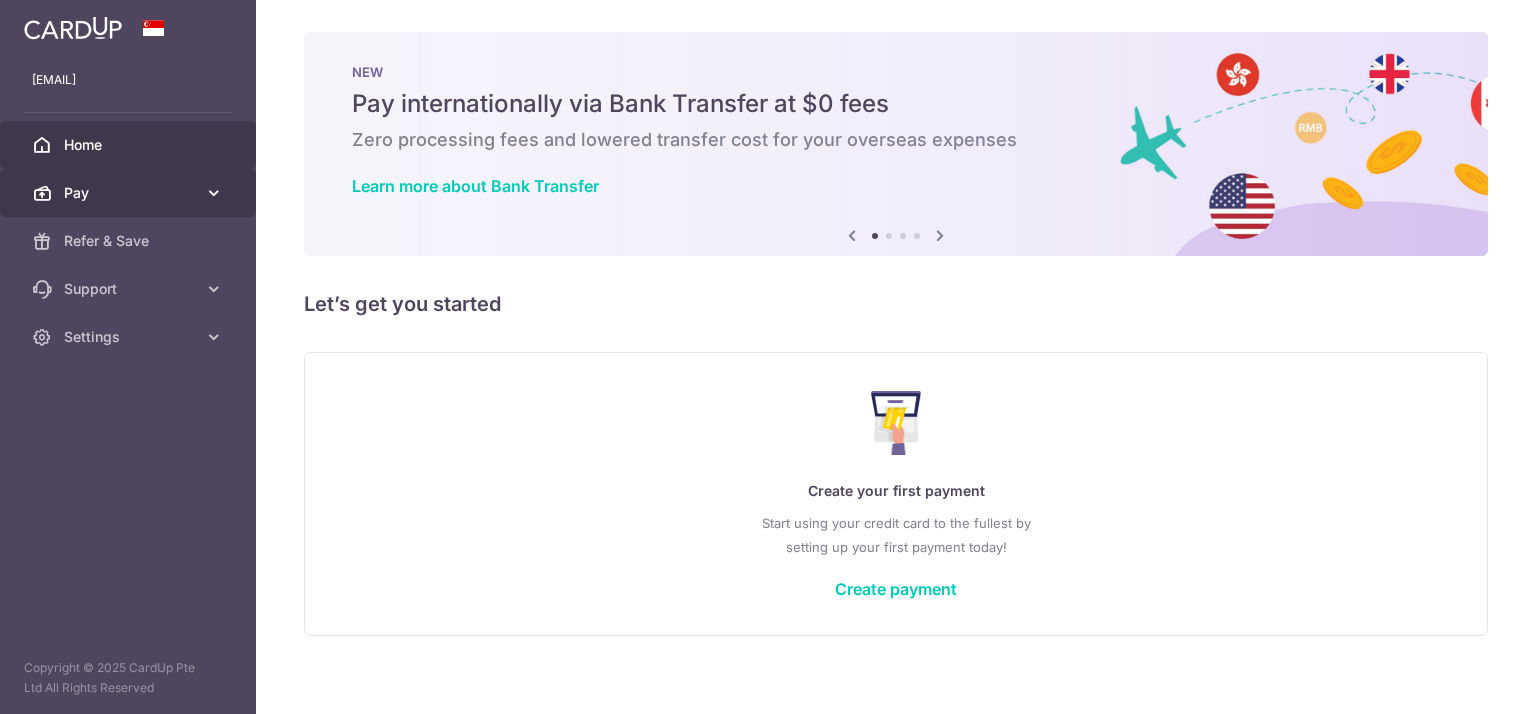 click on "Pay" at bounding box center (130, 193) 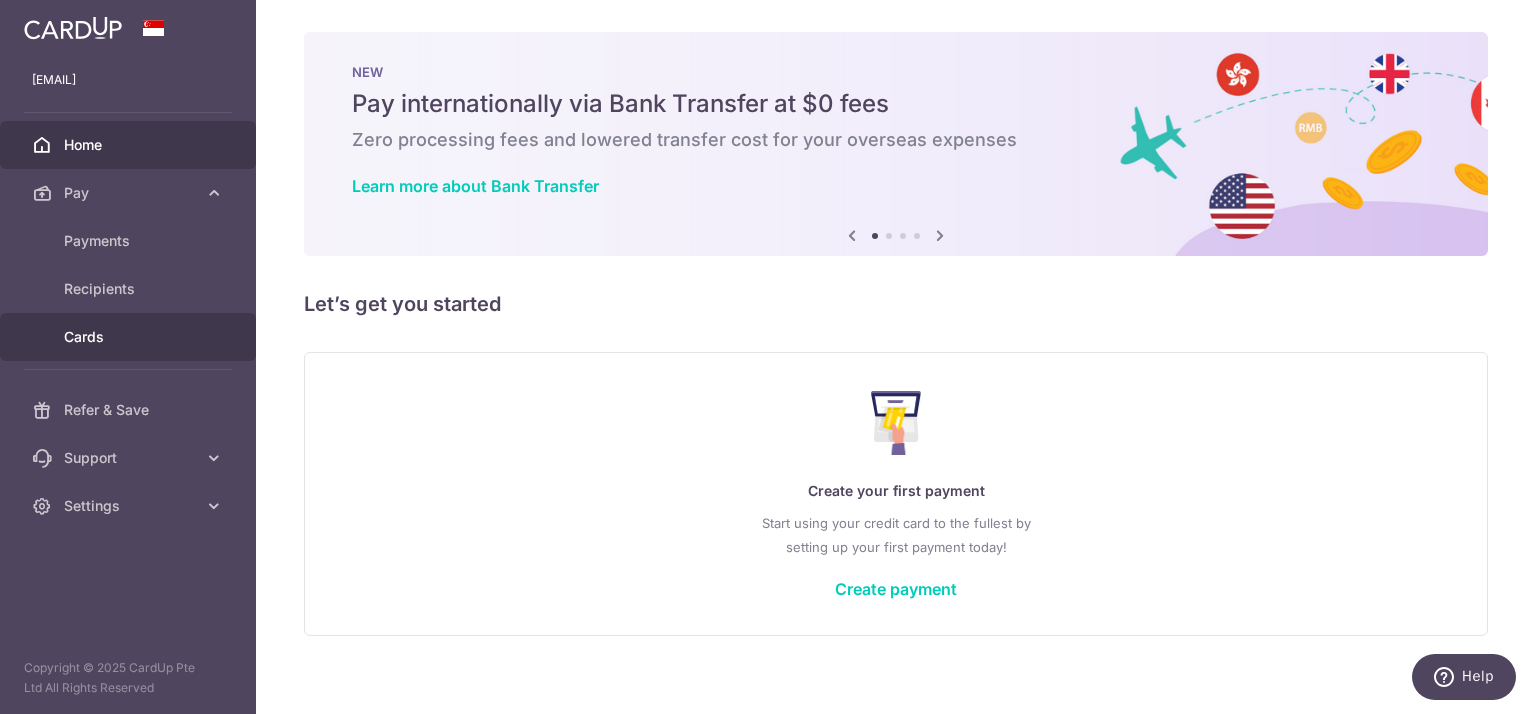 click on "Cards" at bounding box center (130, 337) 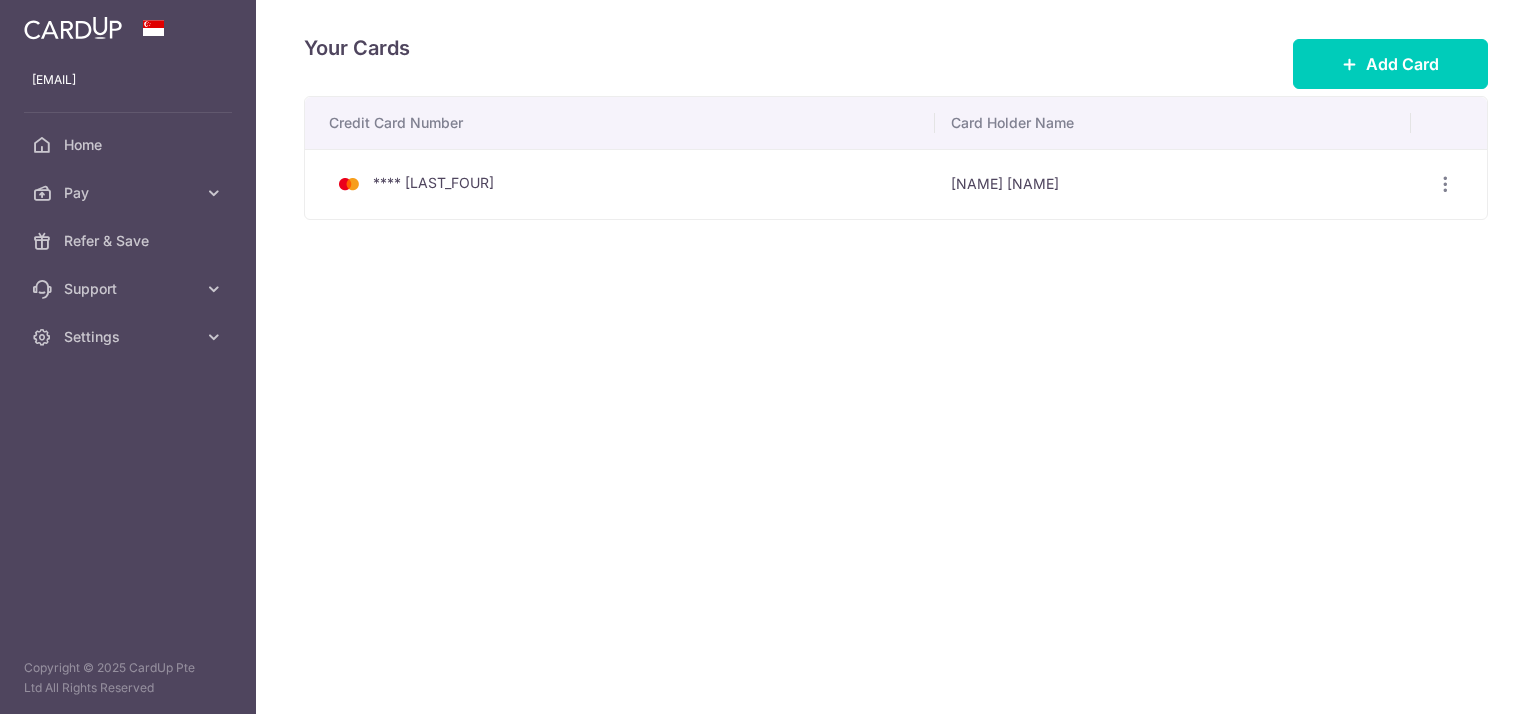 scroll, scrollTop: 0, scrollLeft: 0, axis: both 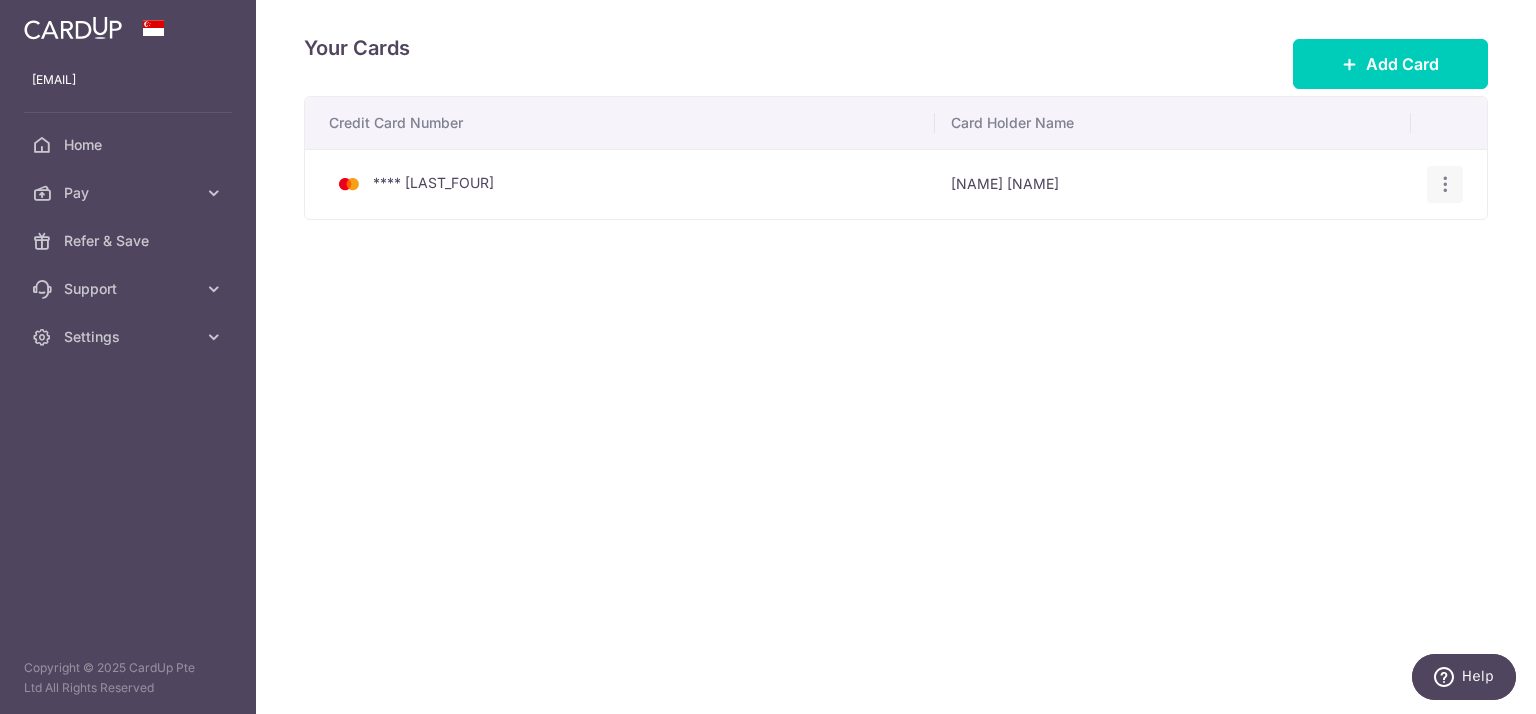 click at bounding box center [1445, 184] 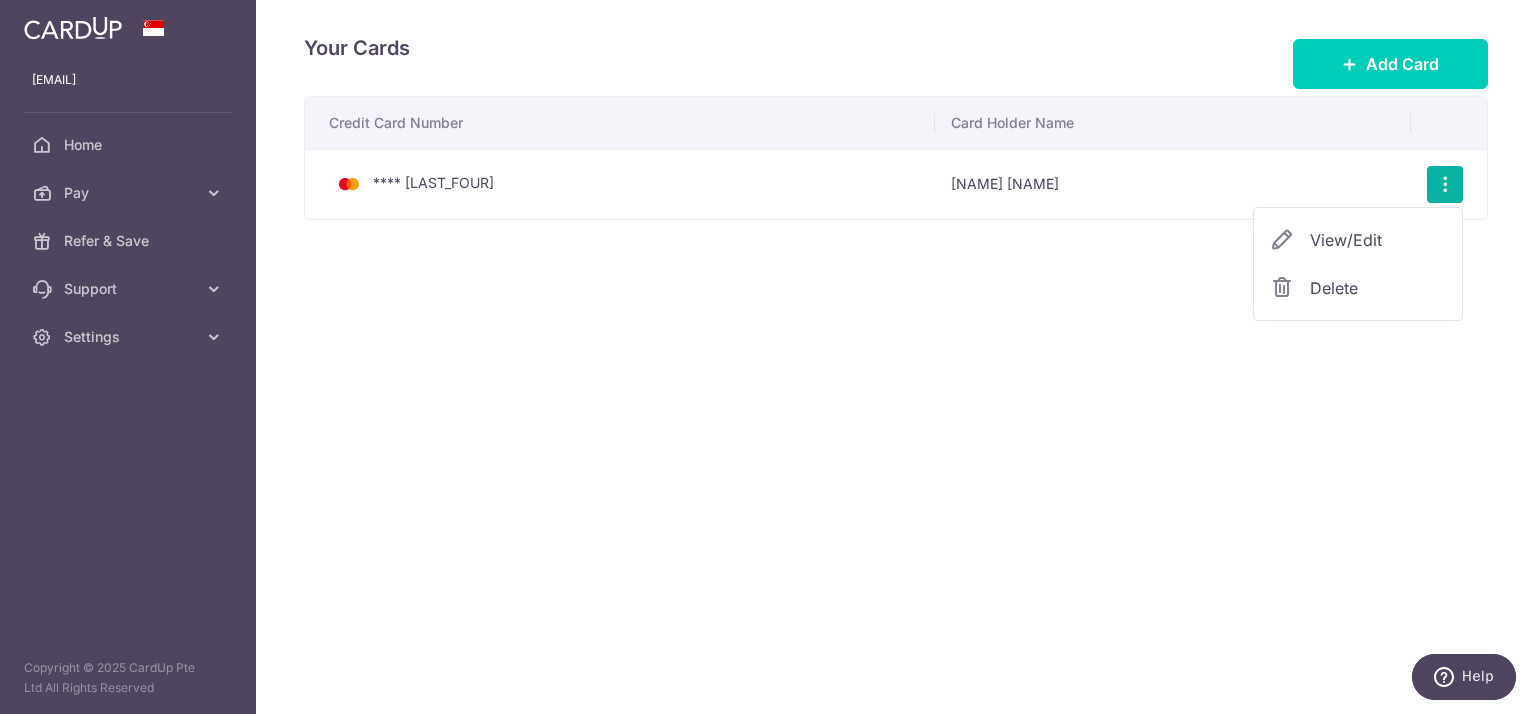 click on "Delete" at bounding box center (1378, 288) 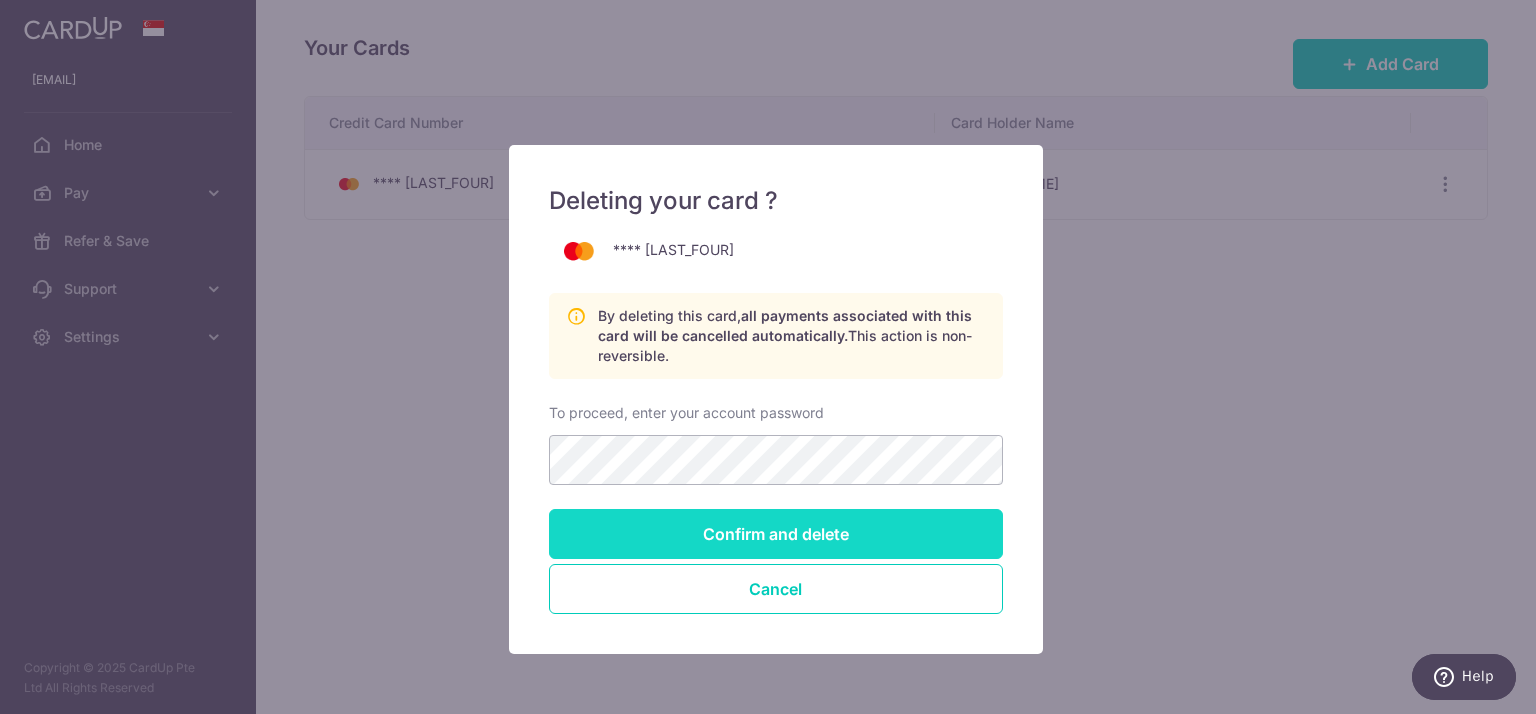 click on "Confirm and delete" at bounding box center (776, 534) 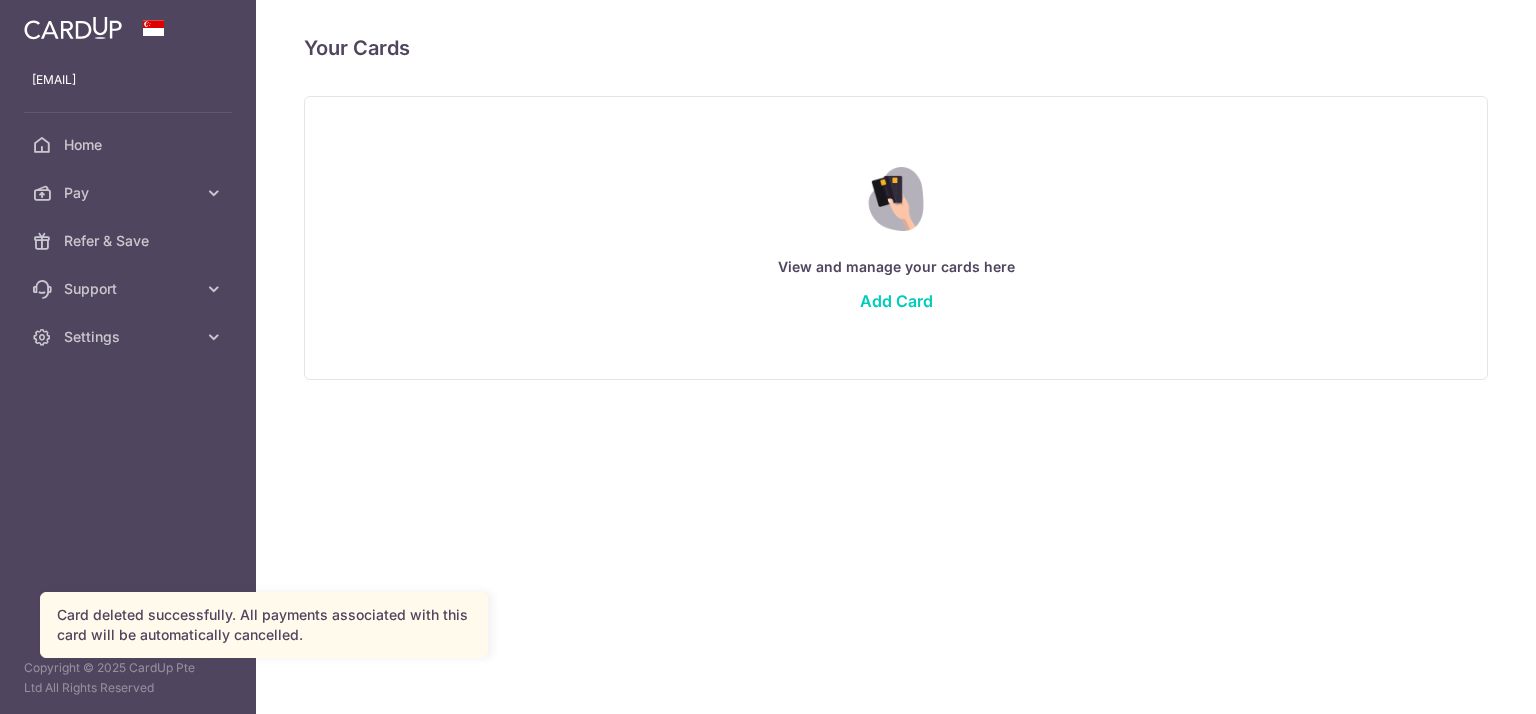 scroll, scrollTop: 0, scrollLeft: 0, axis: both 